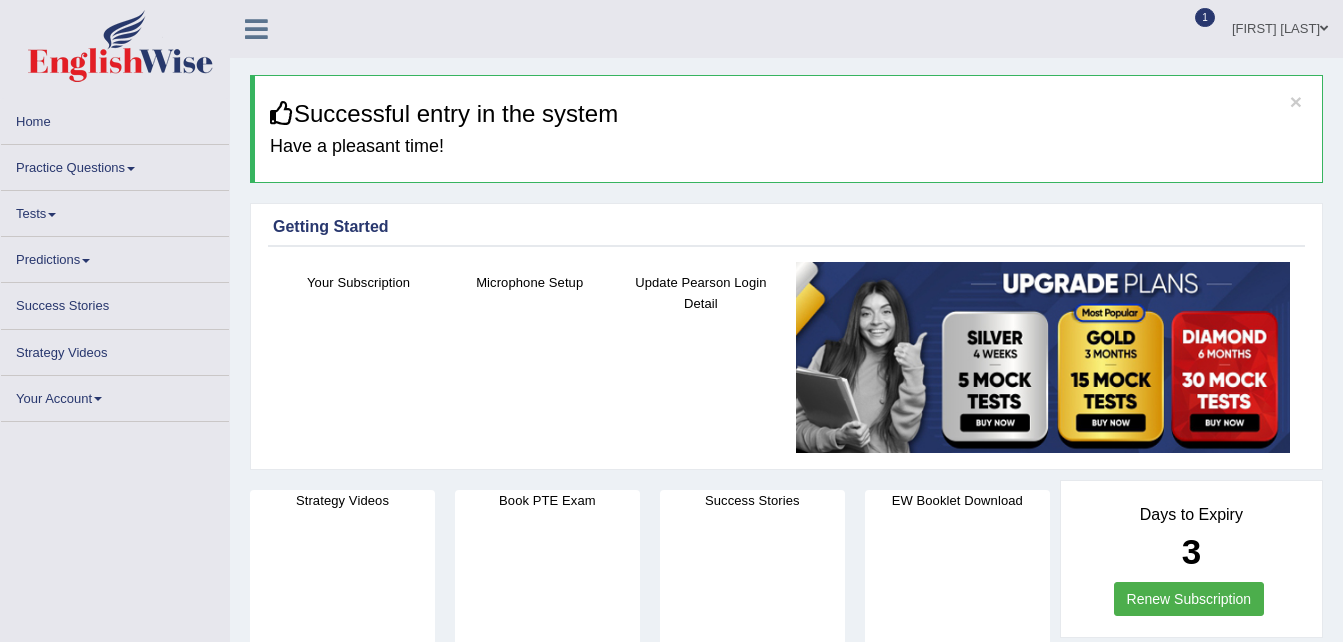 scroll, scrollTop: 0, scrollLeft: 0, axis: both 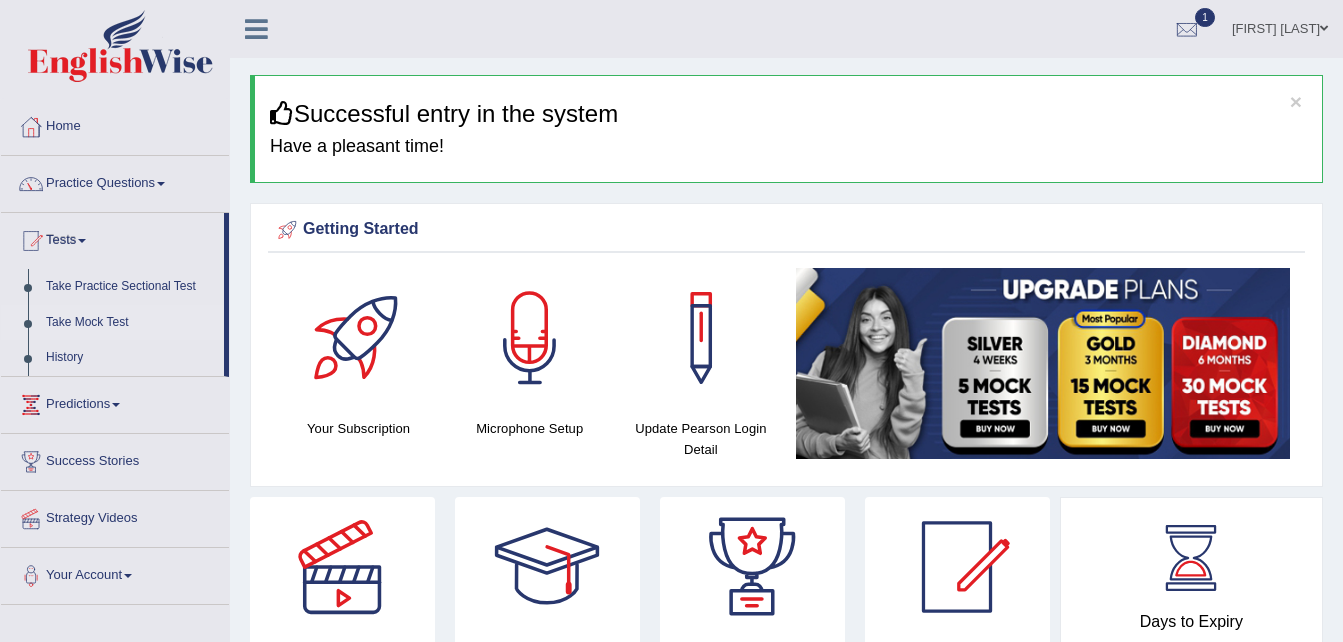 click on "Take Mock Test" at bounding box center (130, 323) 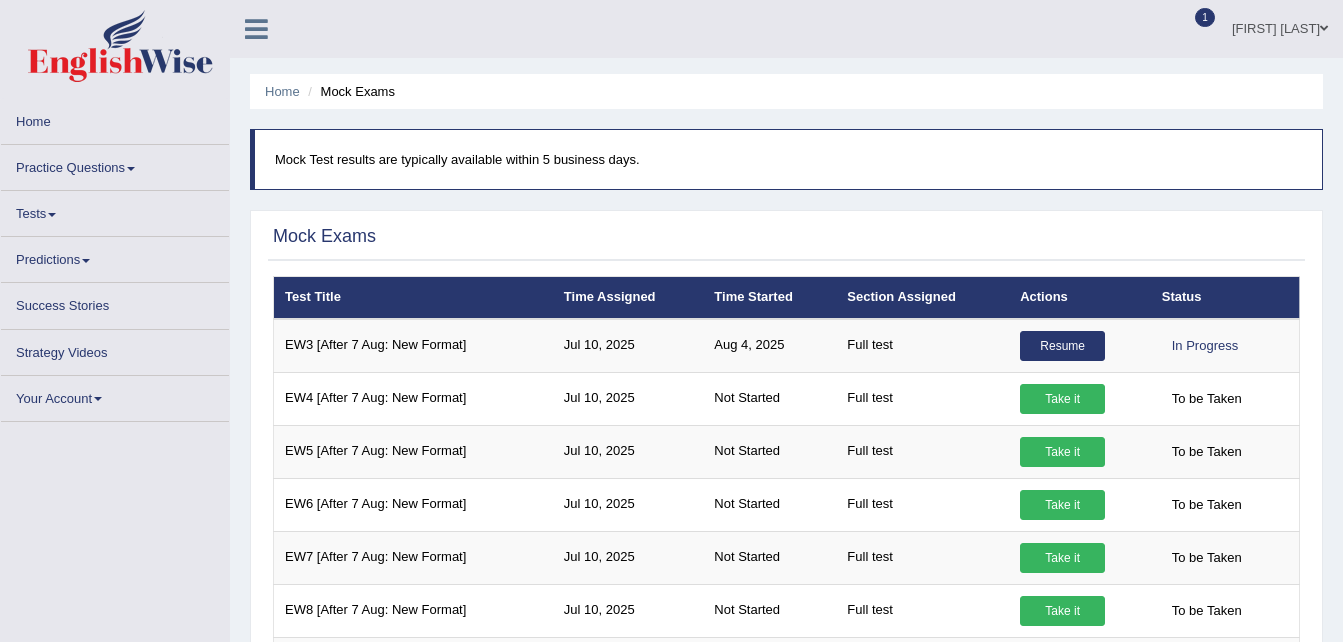 scroll, scrollTop: 0, scrollLeft: 0, axis: both 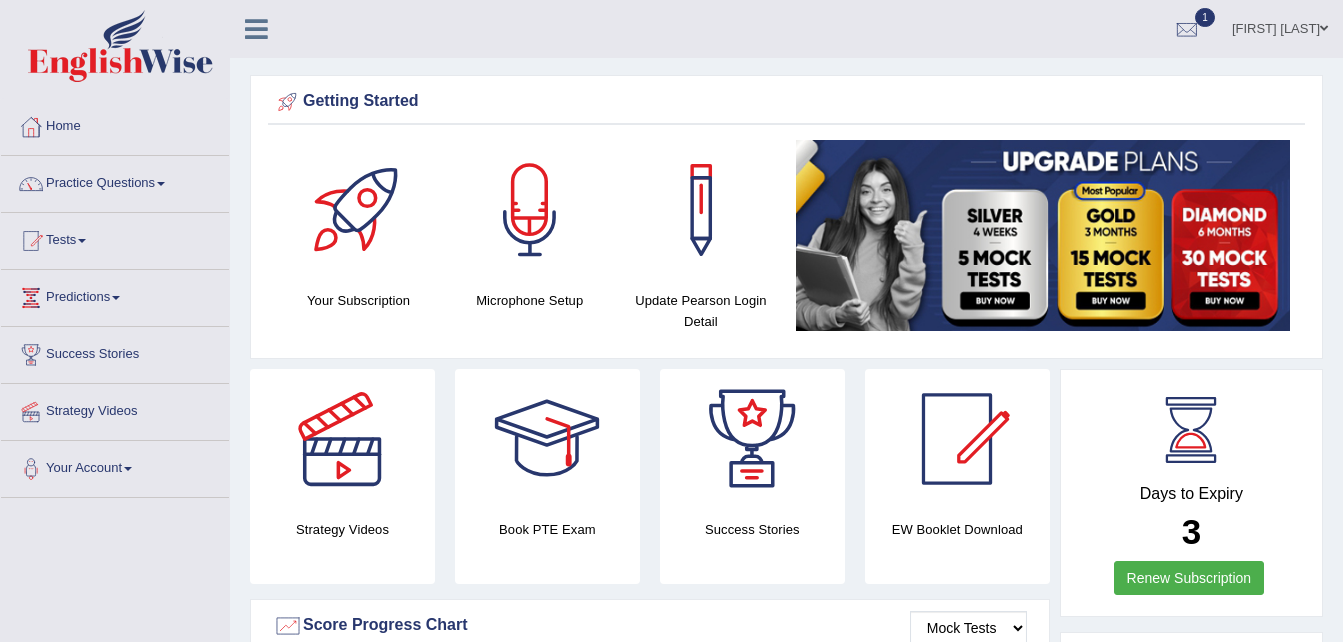 click on "Tests" at bounding box center (115, 238) 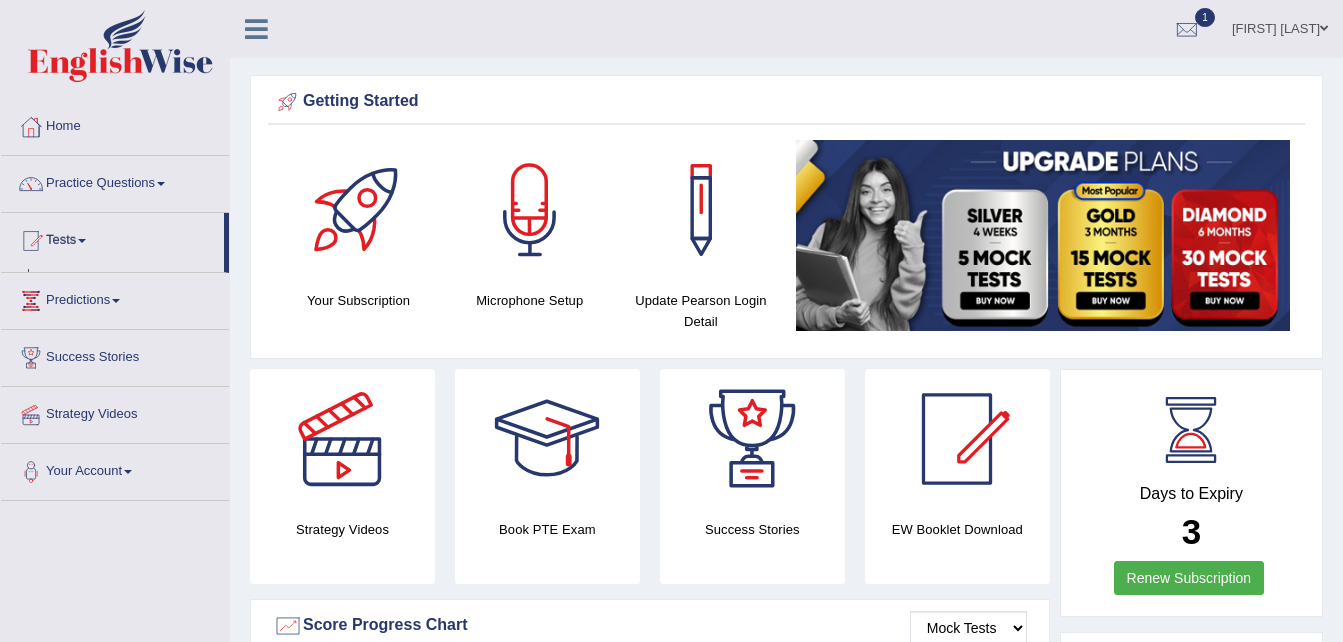 click on "Tests" at bounding box center (112, 238) 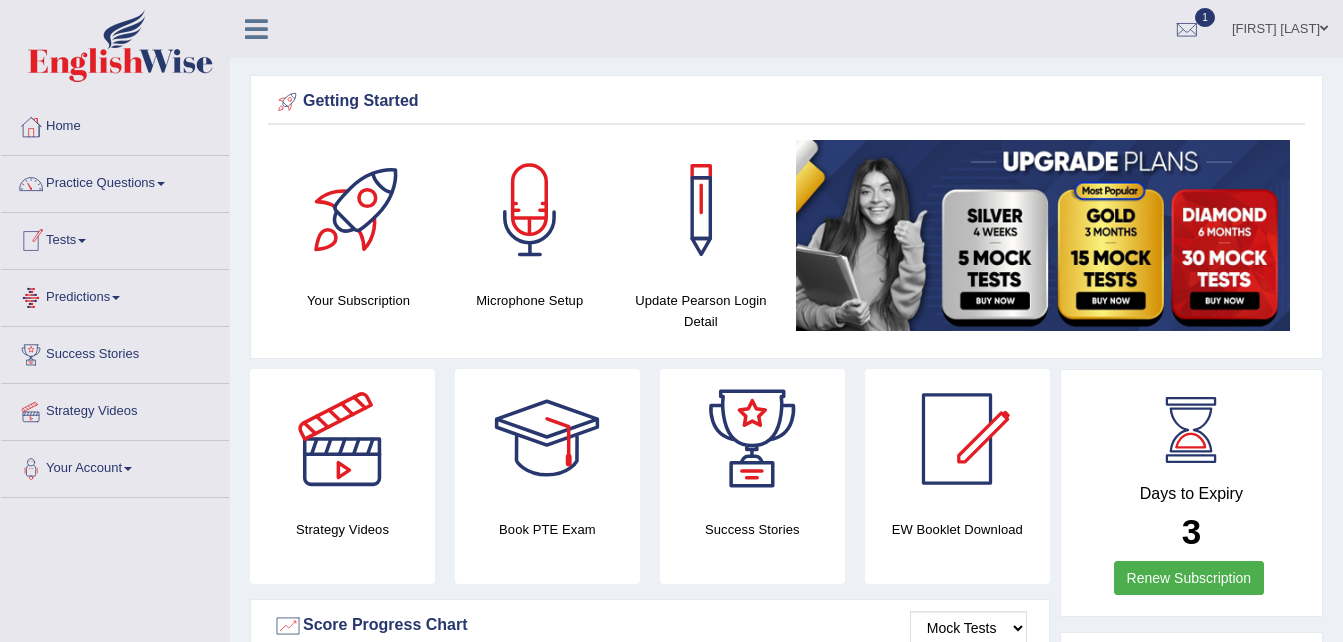 click on "Tests" at bounding box center (115, 238) 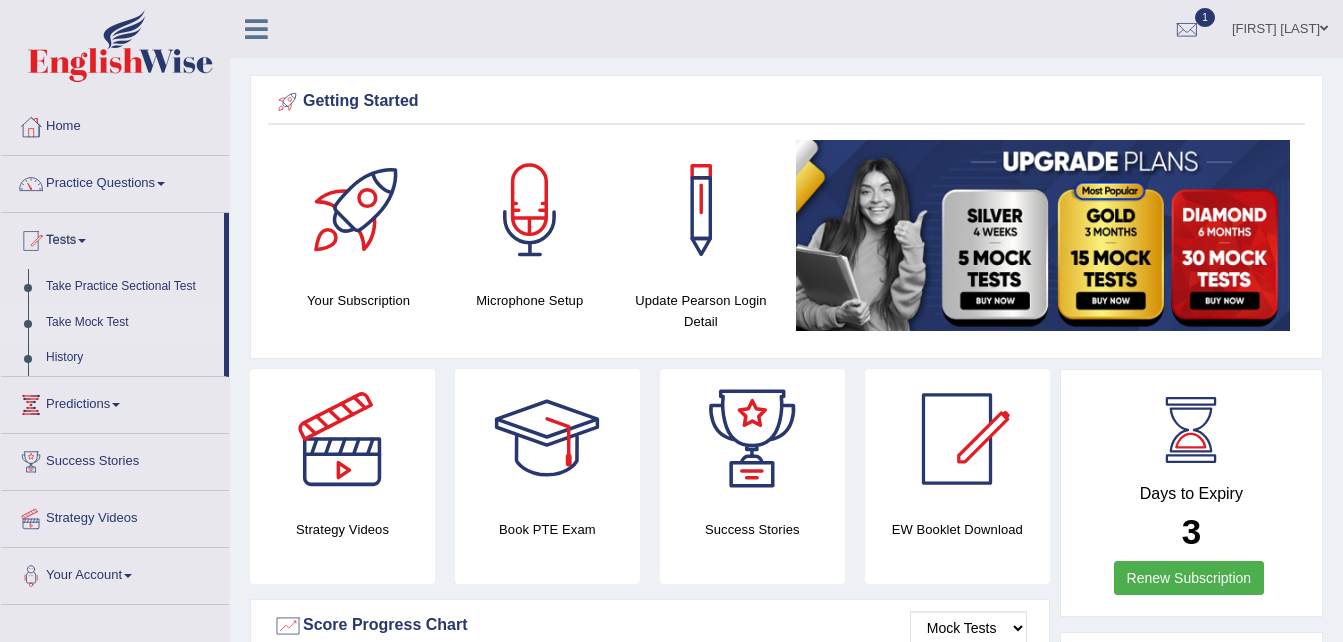 click on "Take Mock Test" at bounding box center (130, 323) 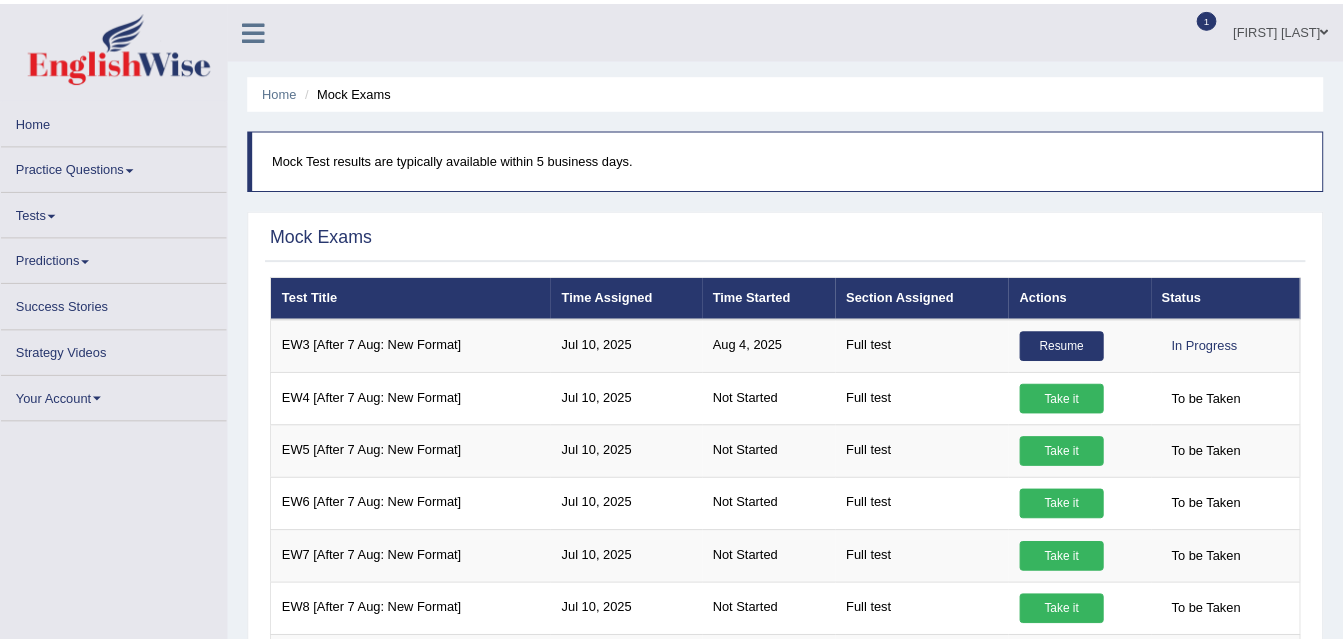 scroll, scrollTop: 0, scrollLeft: 0, axis: both 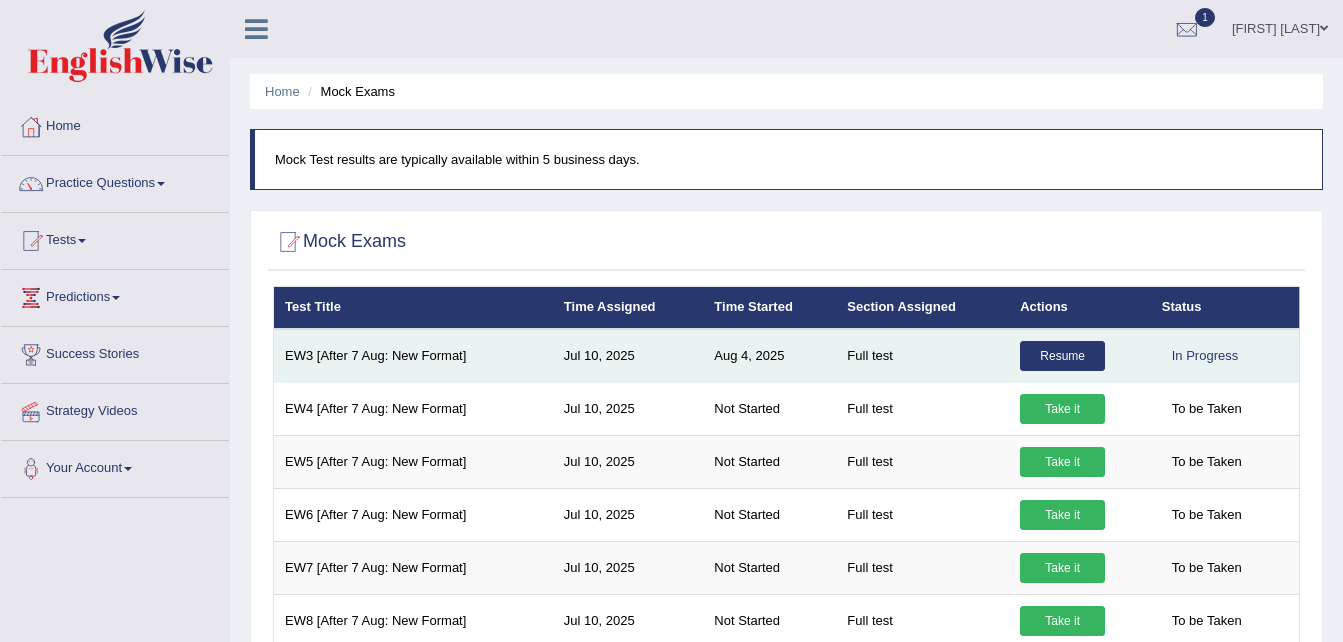 click on "Resume" at bounding box center (1062, 356) 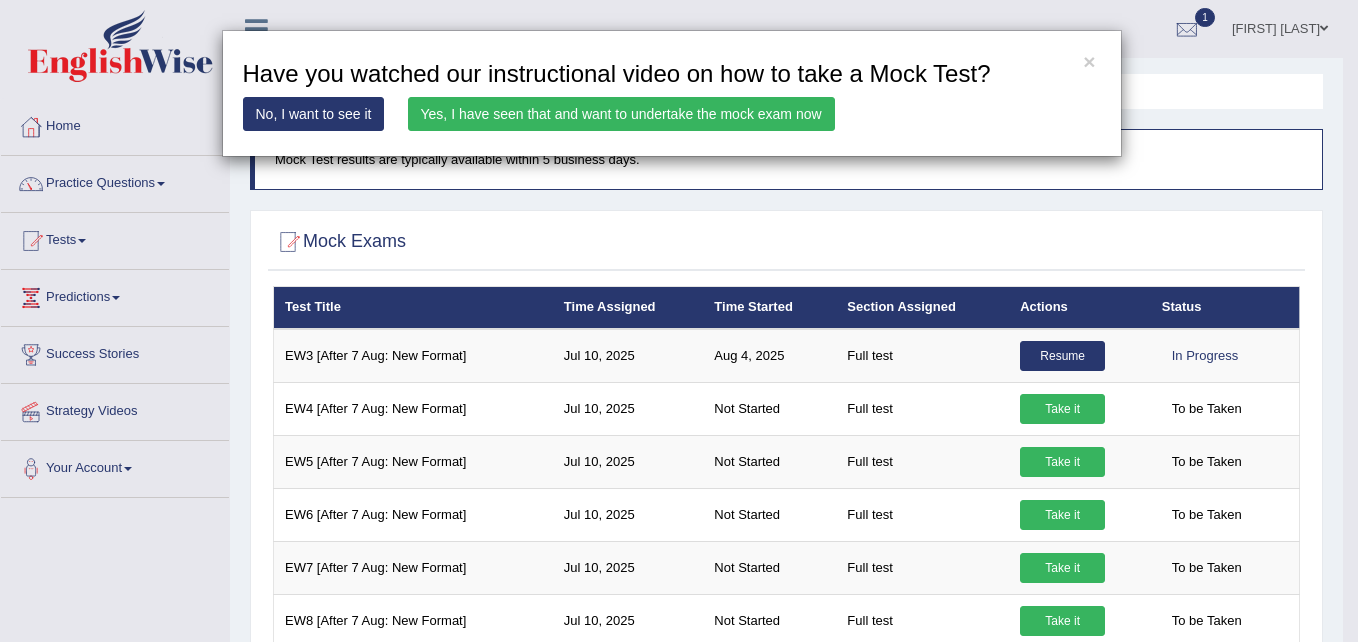 click on "Yes, I have seen that and want to undertake the mock exam now" at bounding box center (621, 114) 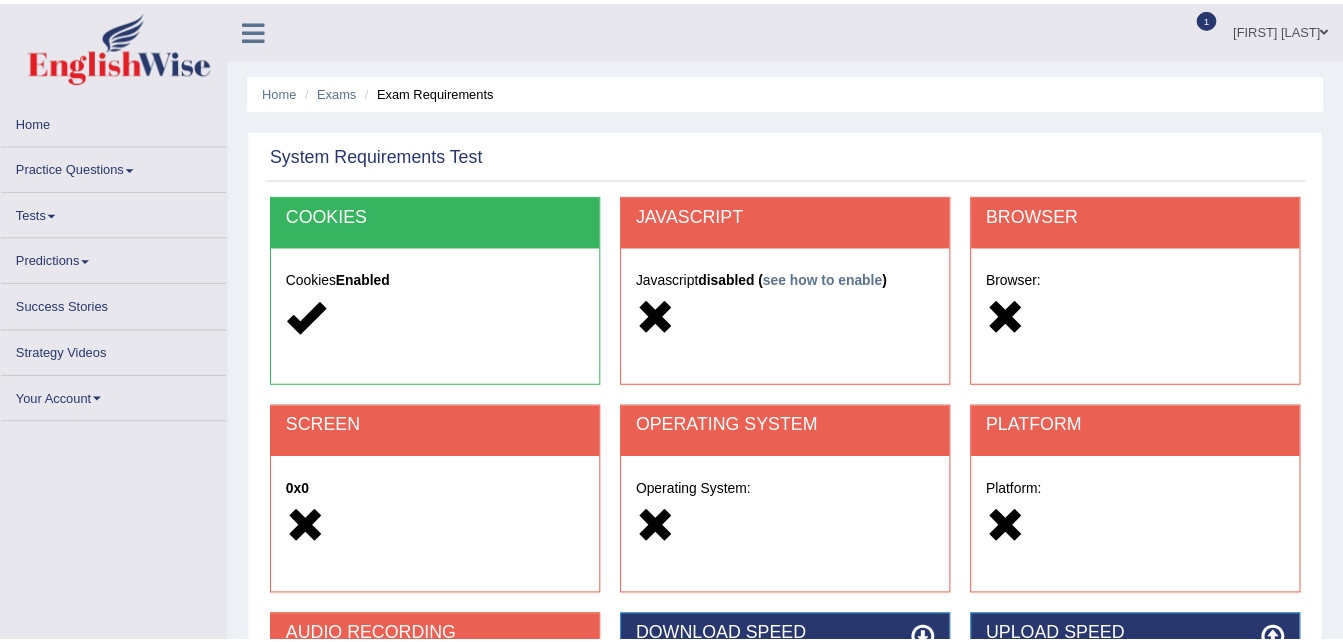 scroll, scrollTop: 0, scrollLeft: 0, axis: both 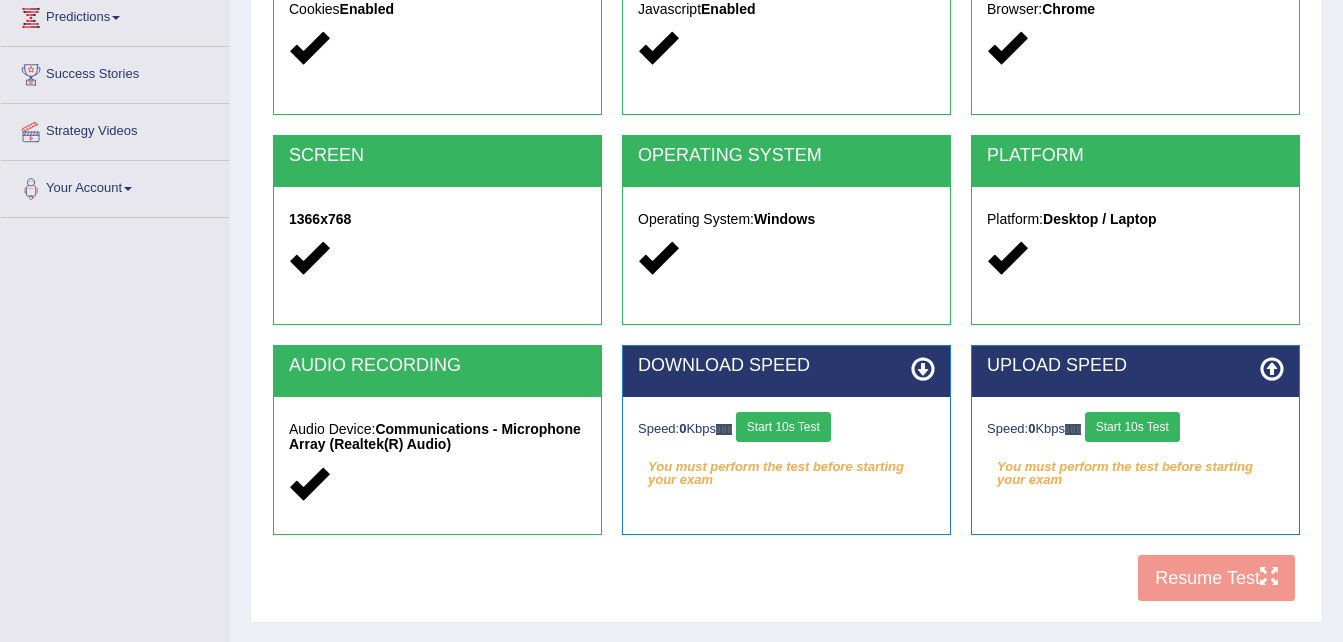 click on "Start 10s Test" at bounding box center (783, 427) 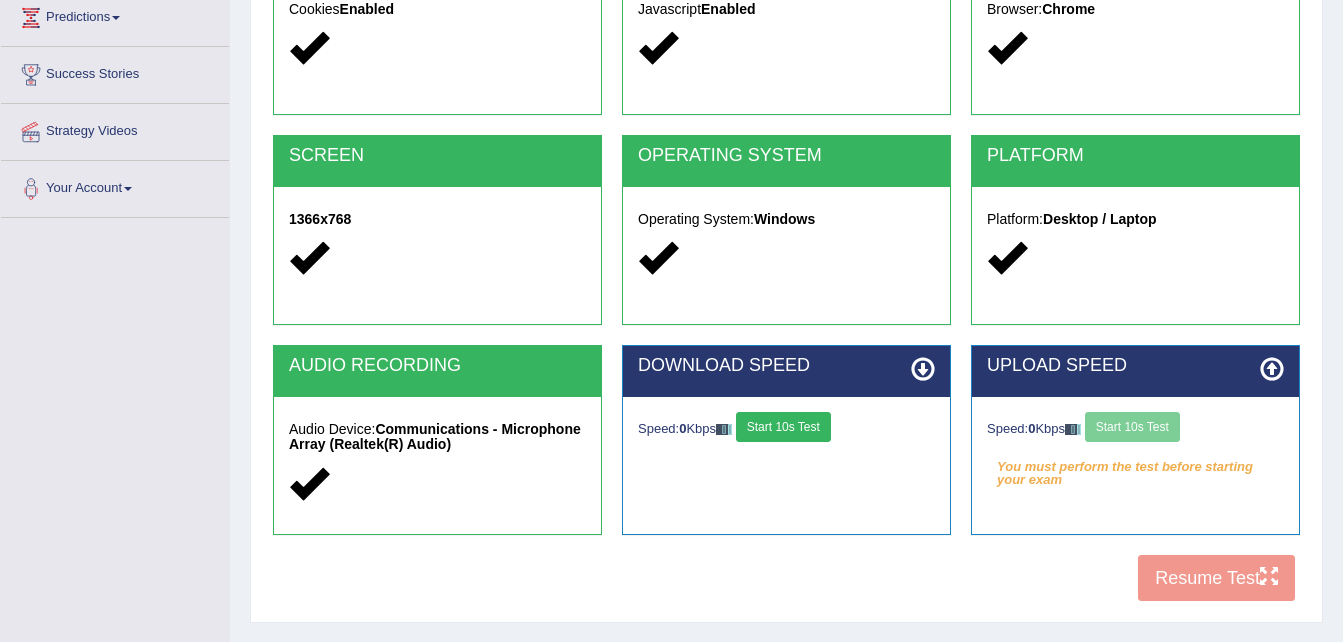 click on "Speed:  0  Kbps    Start 10s Test" at bounding box center [1135, 429] 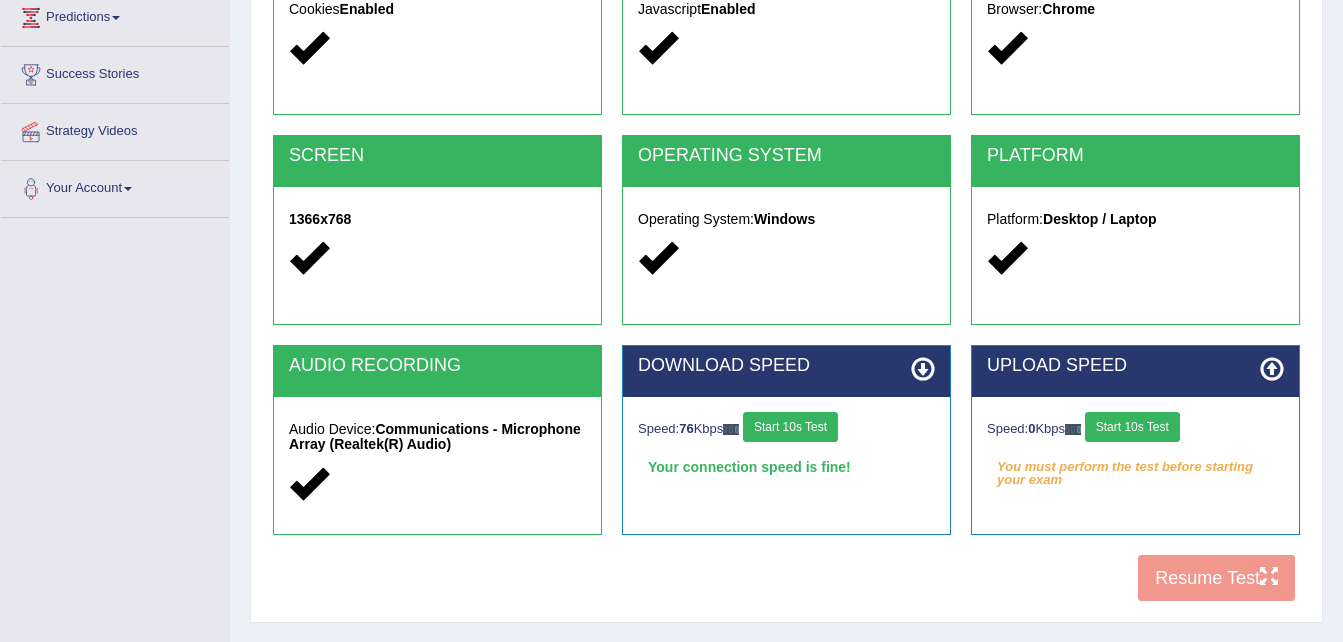 click on "Start 10s Test" at bounding box center [1132, 427] 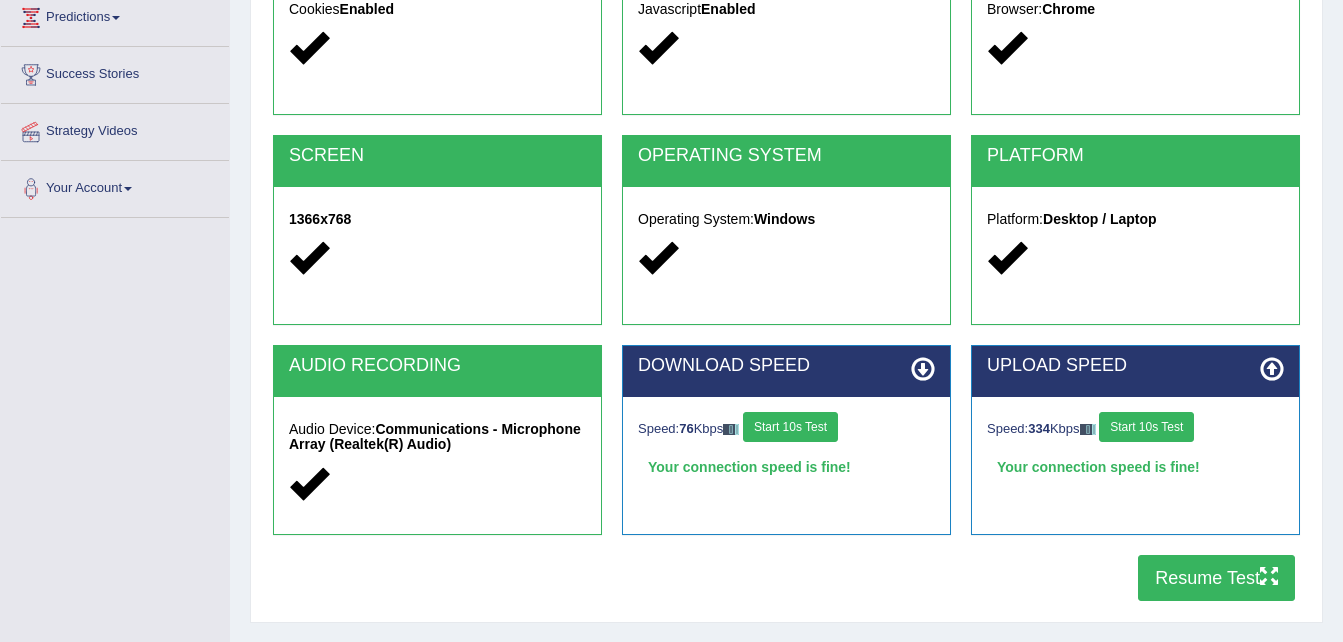 click on "Resume Test" at bounding box center [1216, 578] 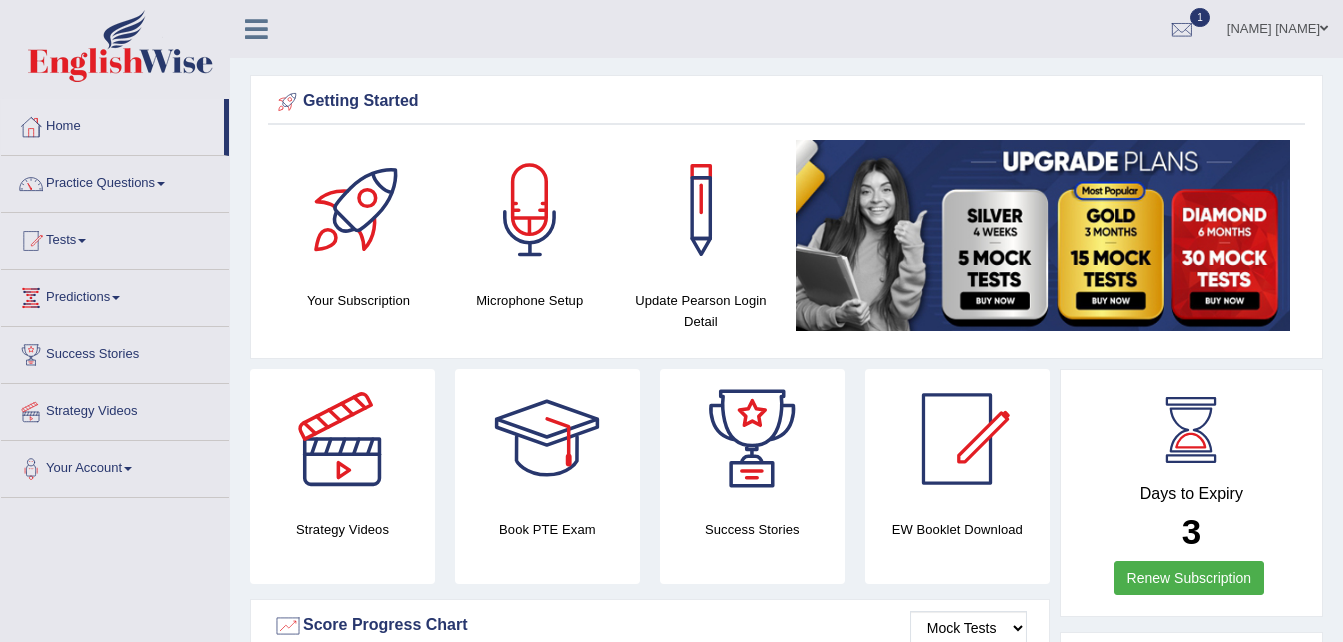 scroll, scrollTop: 0, scrollLeft: 0, axis: both 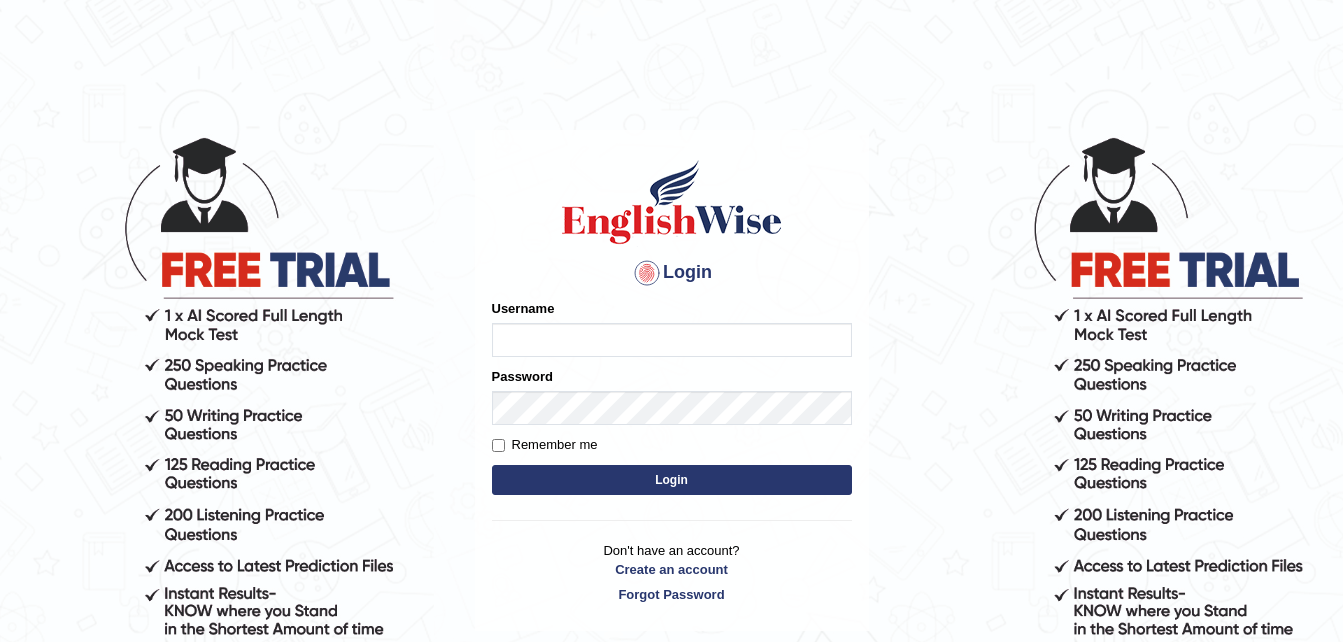 type on "Peri[LAST]" 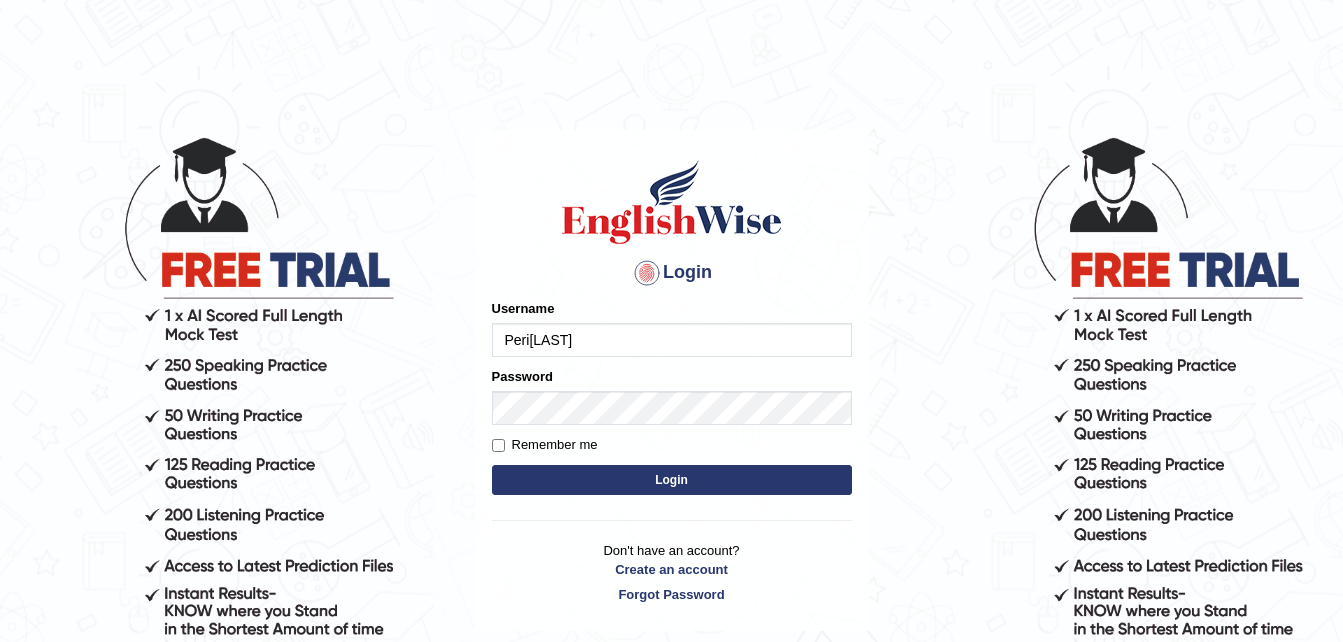 click on "Login" at bounding box center (672, 480) 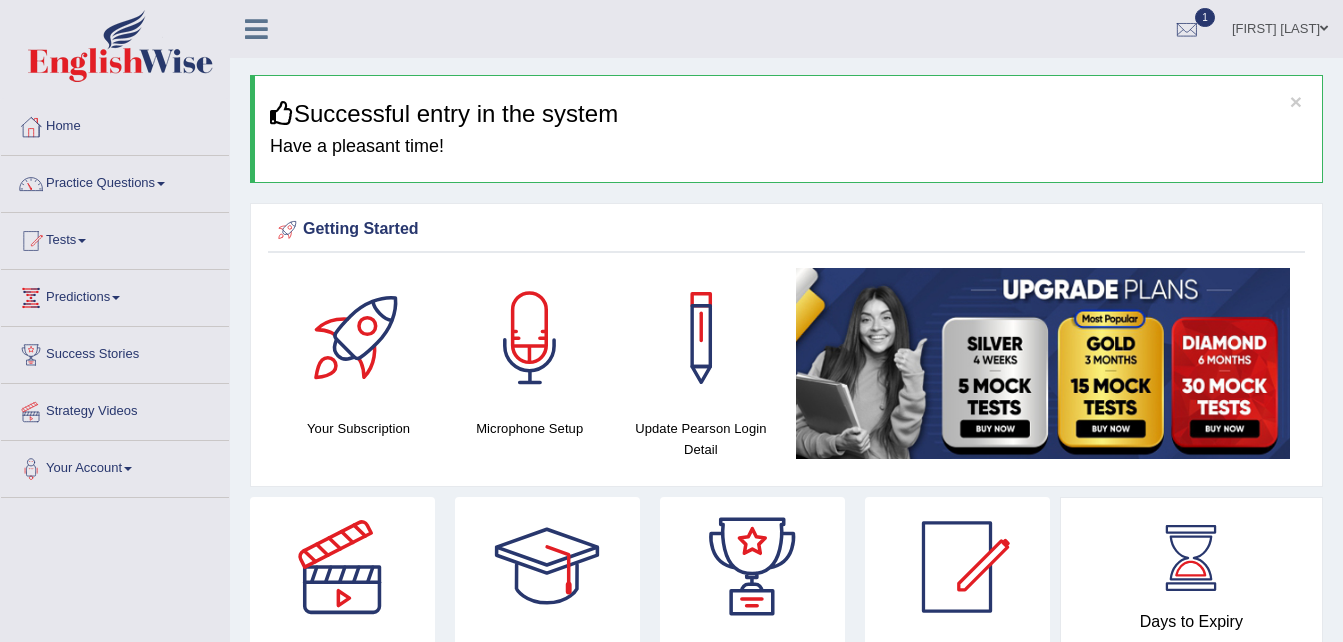 scroll, scrollTop: 0, scrollLeft: 0, axis: both 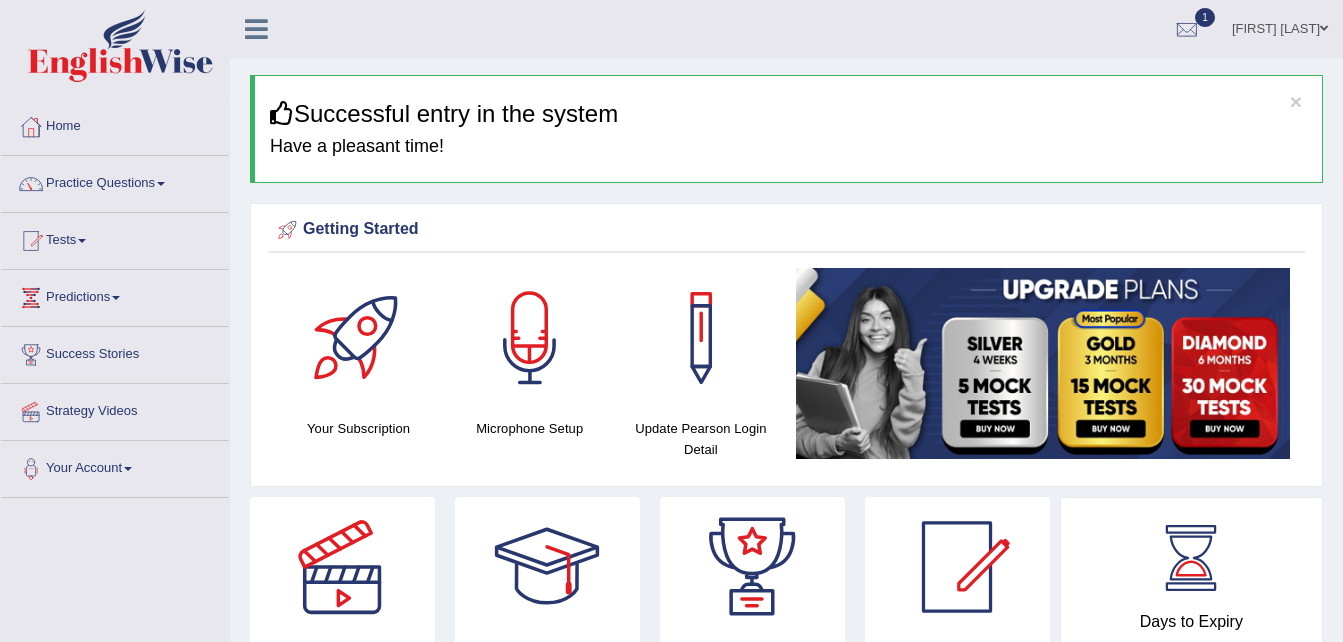 click on "[FIRST] [LAST]" at bounding box center [1280, 26] 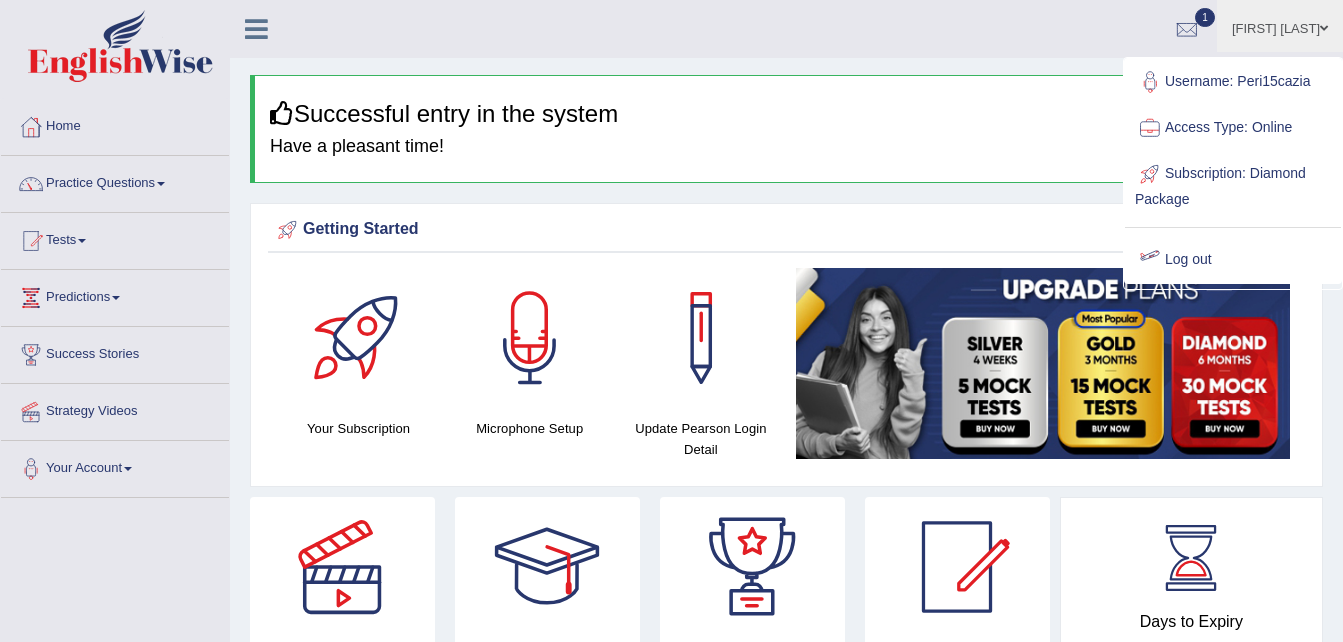 click on "Log out" at bounding box center (1233, 260) 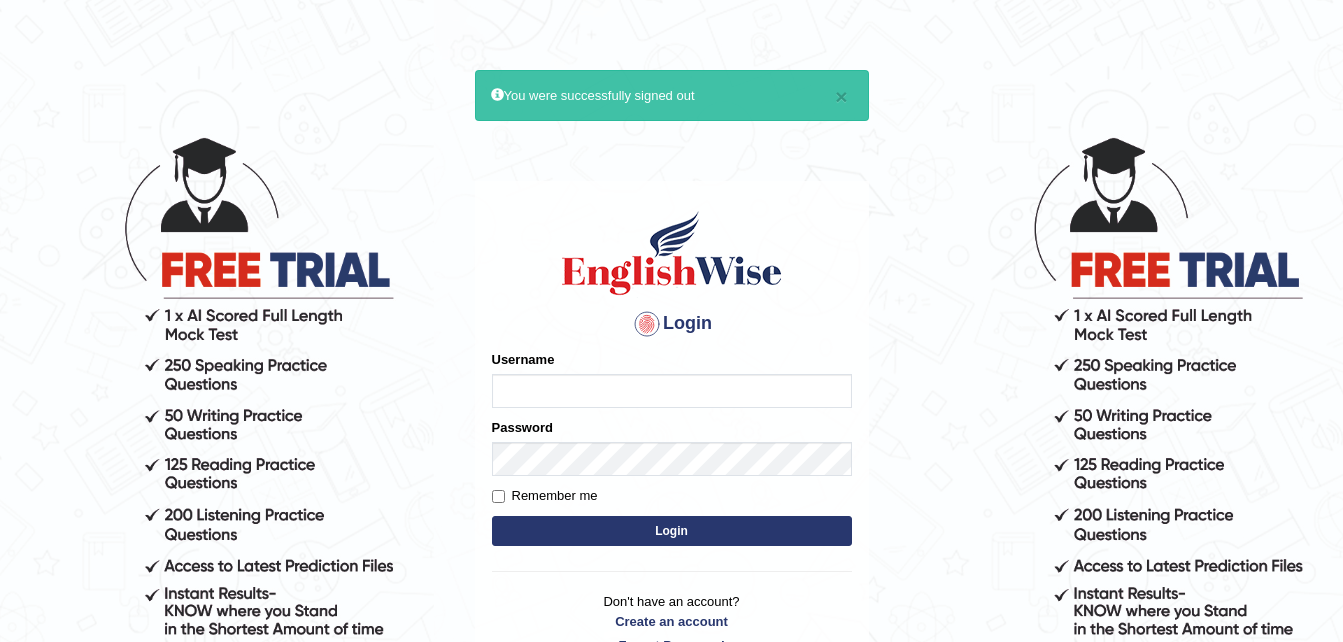 scroll, scrollTop: 0, scrollLeft: 0, axis: both 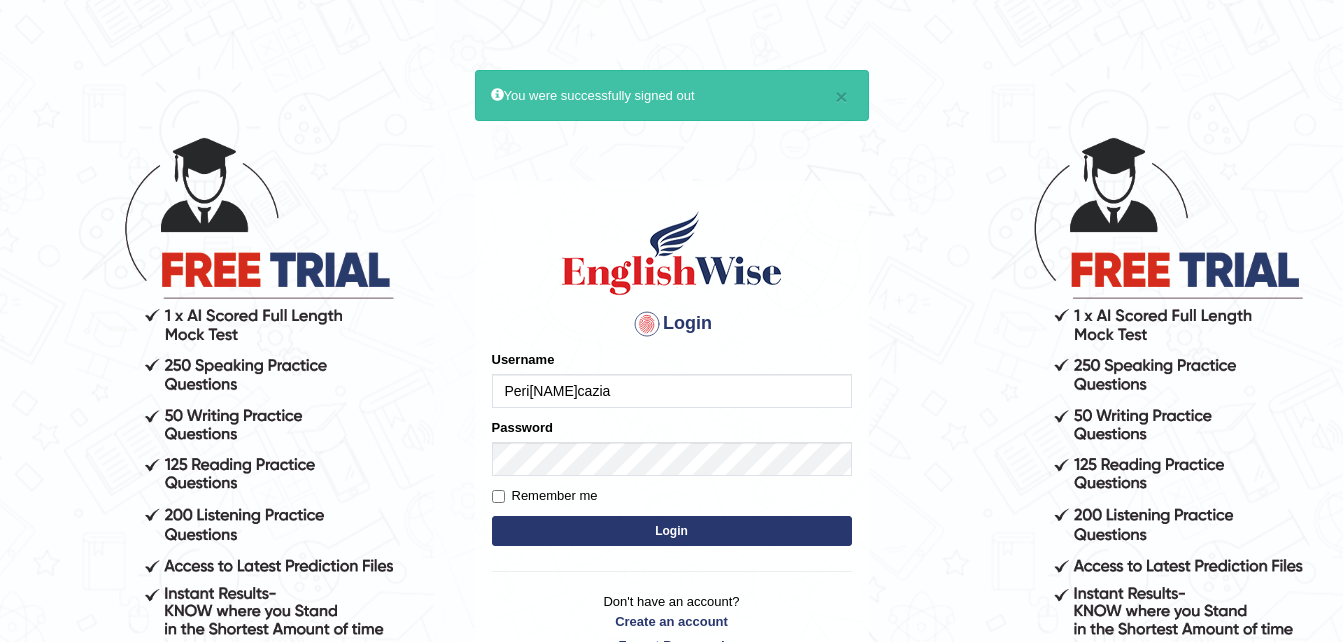 click on "Login" at bounding box center (672, 531) 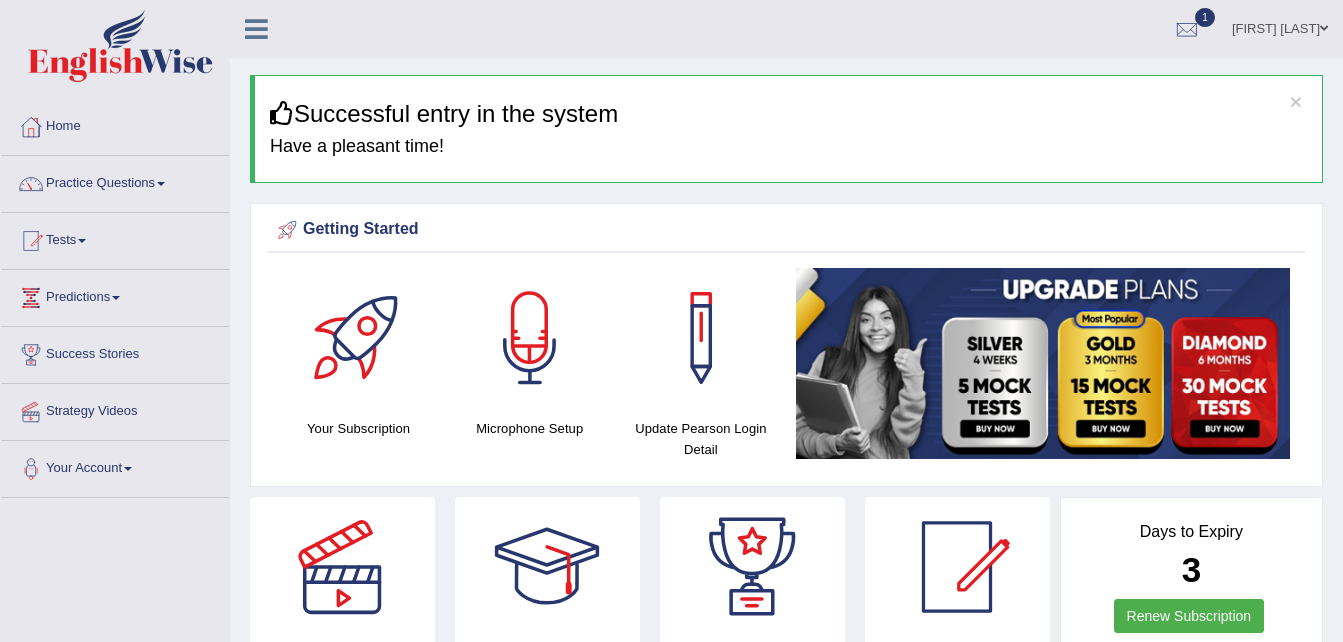scroll, scrollTop: 0, scrollLeft: 0, axis: both 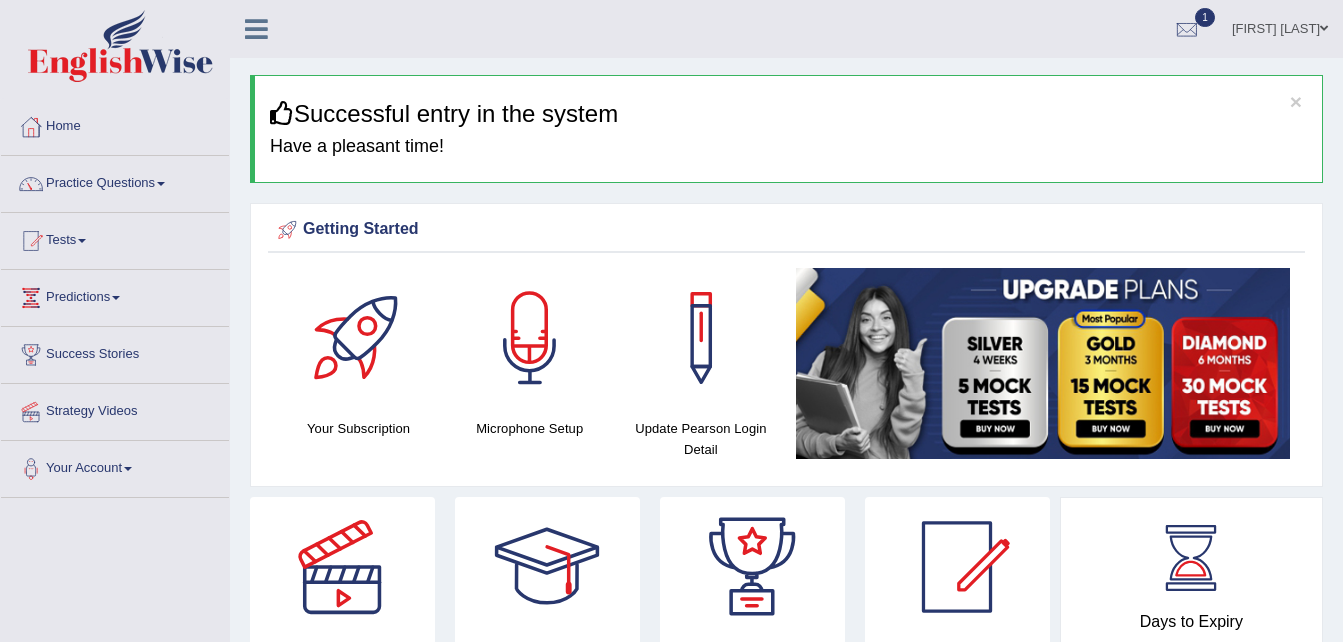 click on "Erick Chavula" at bounding box center [1280, 26] 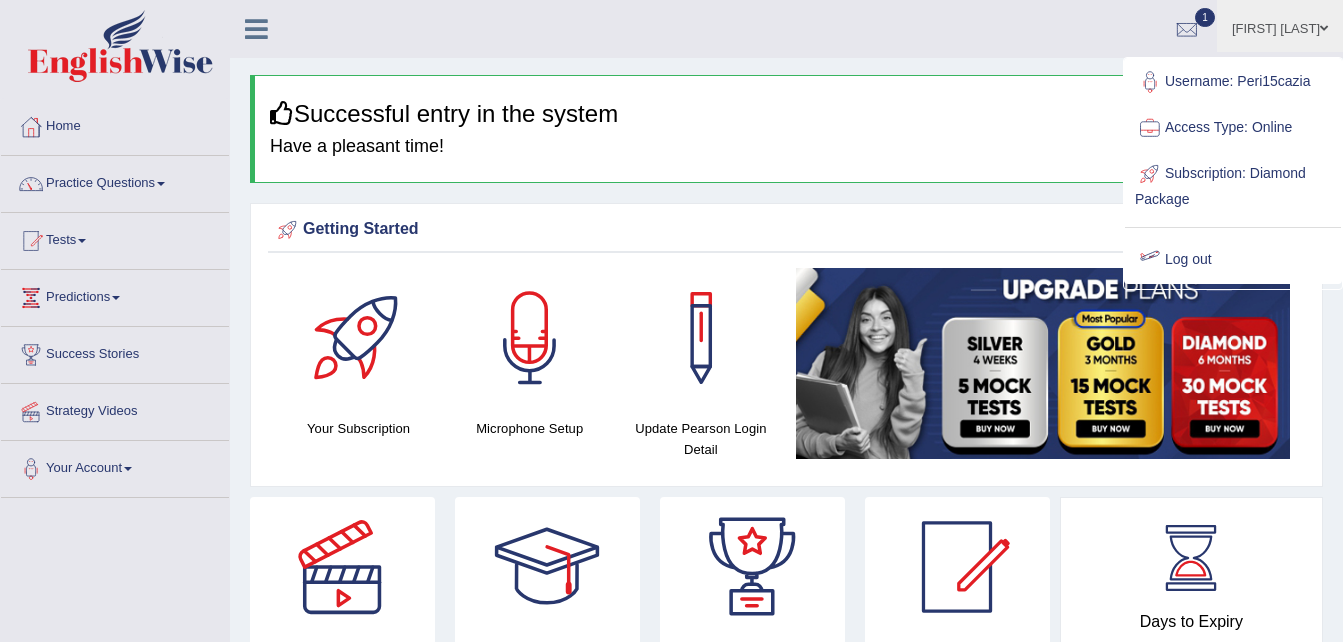 click on "Log out" at bounding box center [1233, 260] 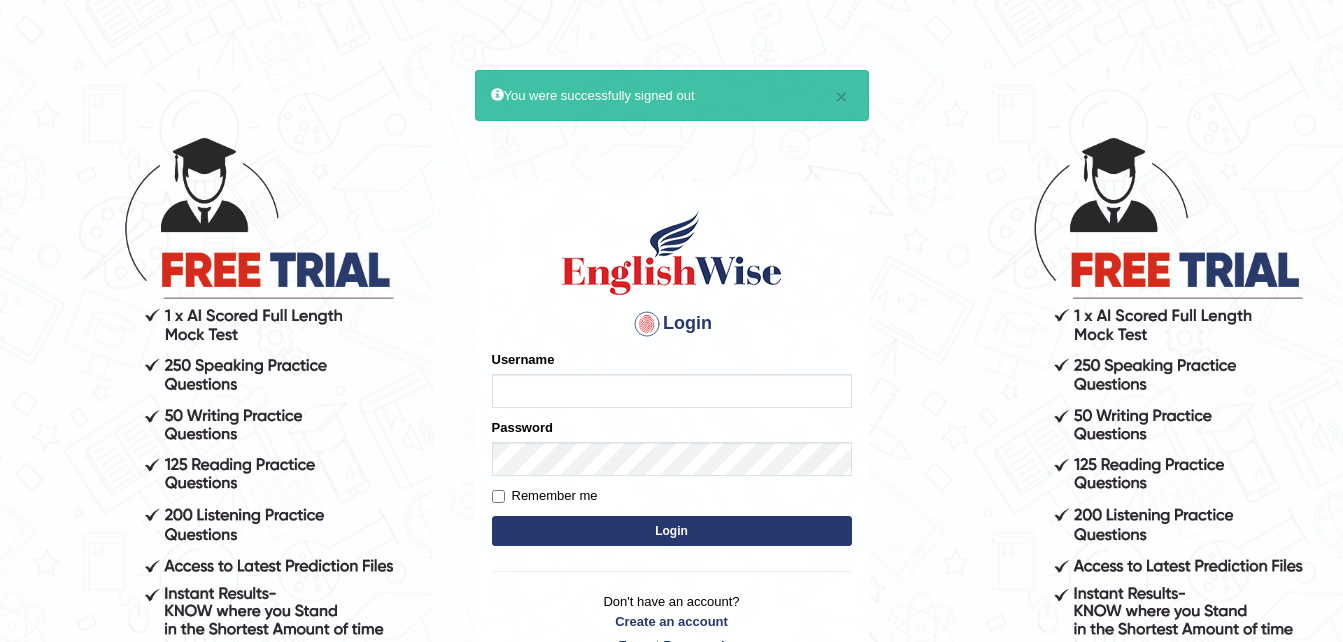 scroll, scrollTop: 0, scrollLeft: 0, axis: both 